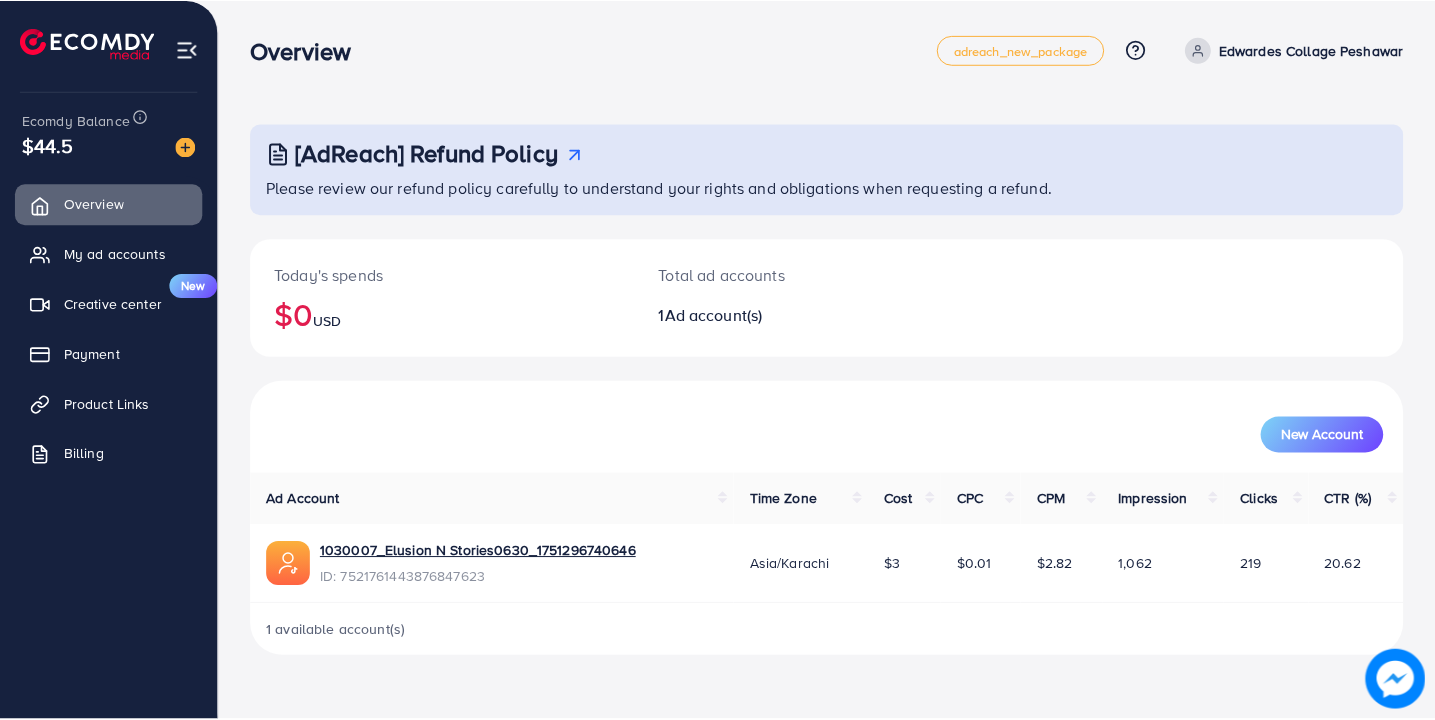 scroll, scrollTop: 0, scrollLeft: 0, axis: both 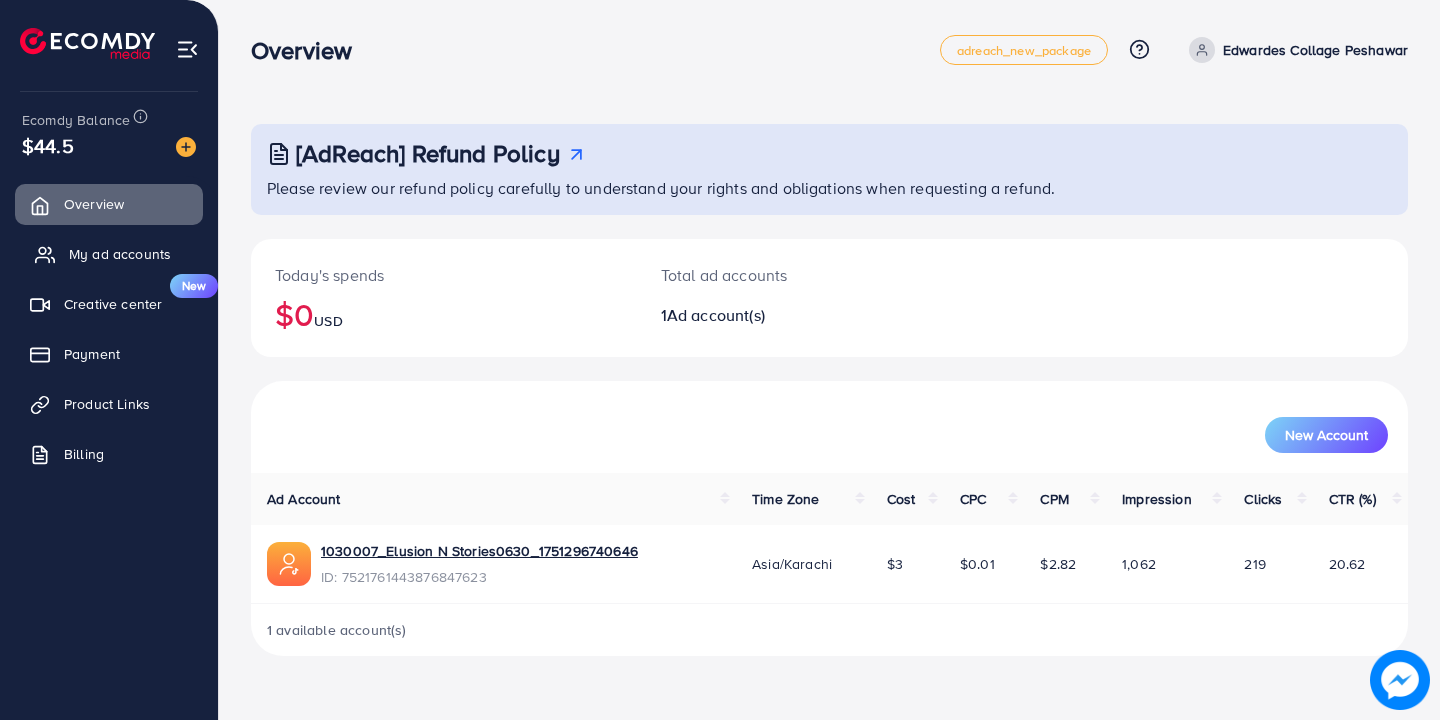 click on "My ad accounts" at bounding box center (120, 254) 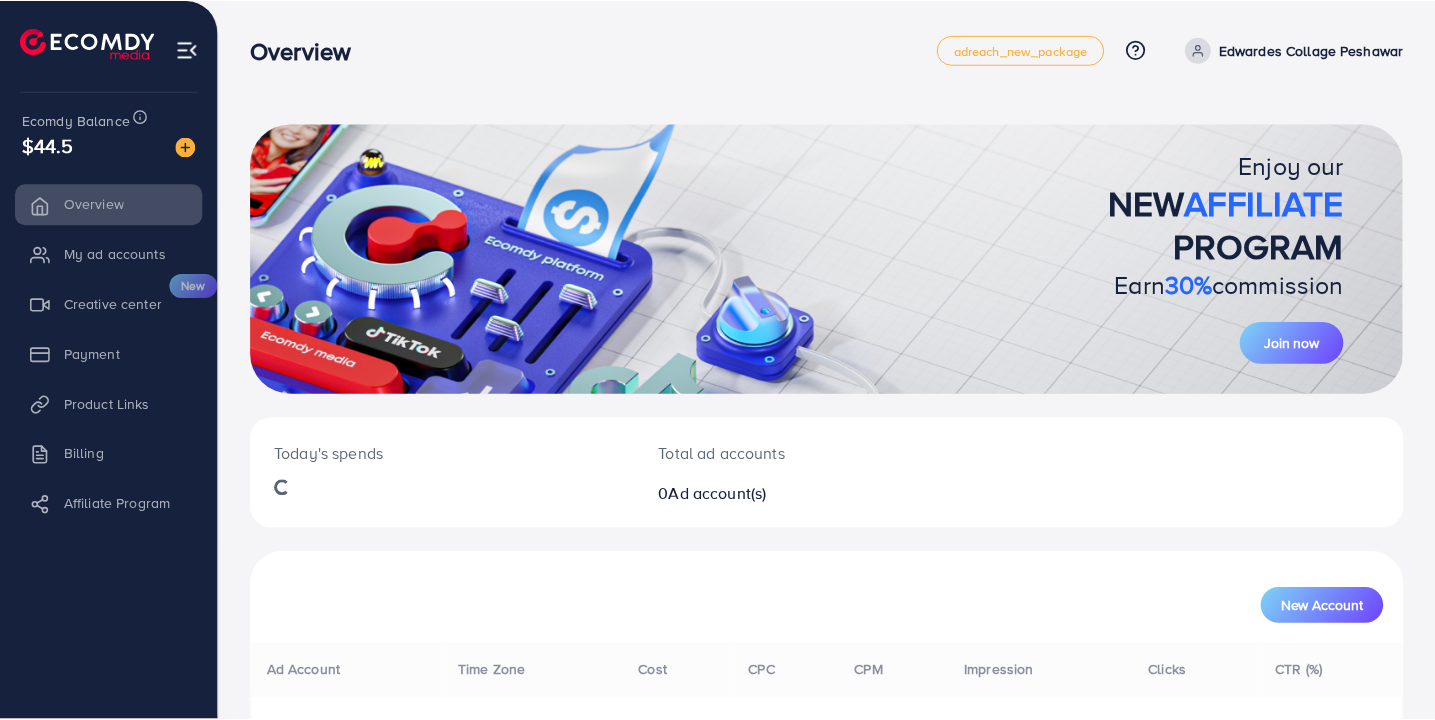 scroll, scrollTop: 0, scrollLeft: 0, axis: both 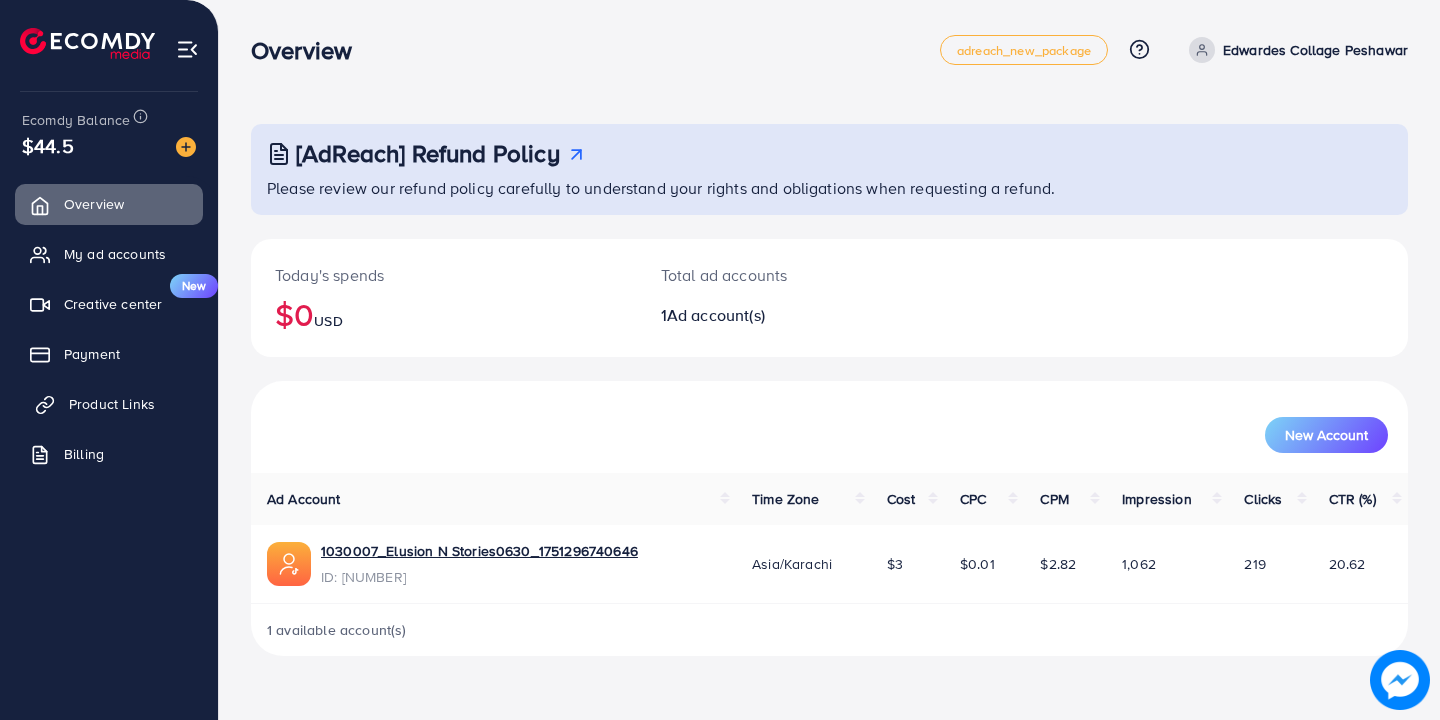 click on "Product Links" at bounding box center (109, 404) 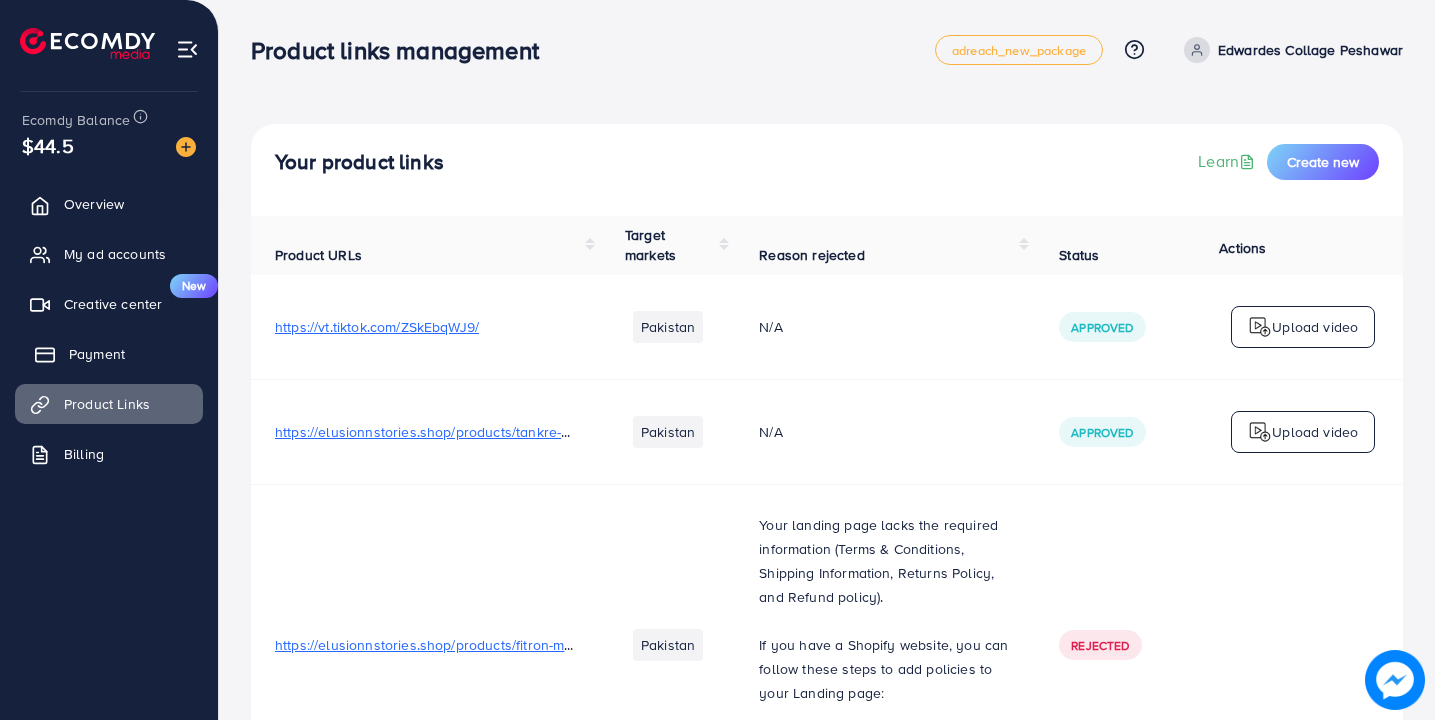 click on "Payment" at bounding box center [109, 354] 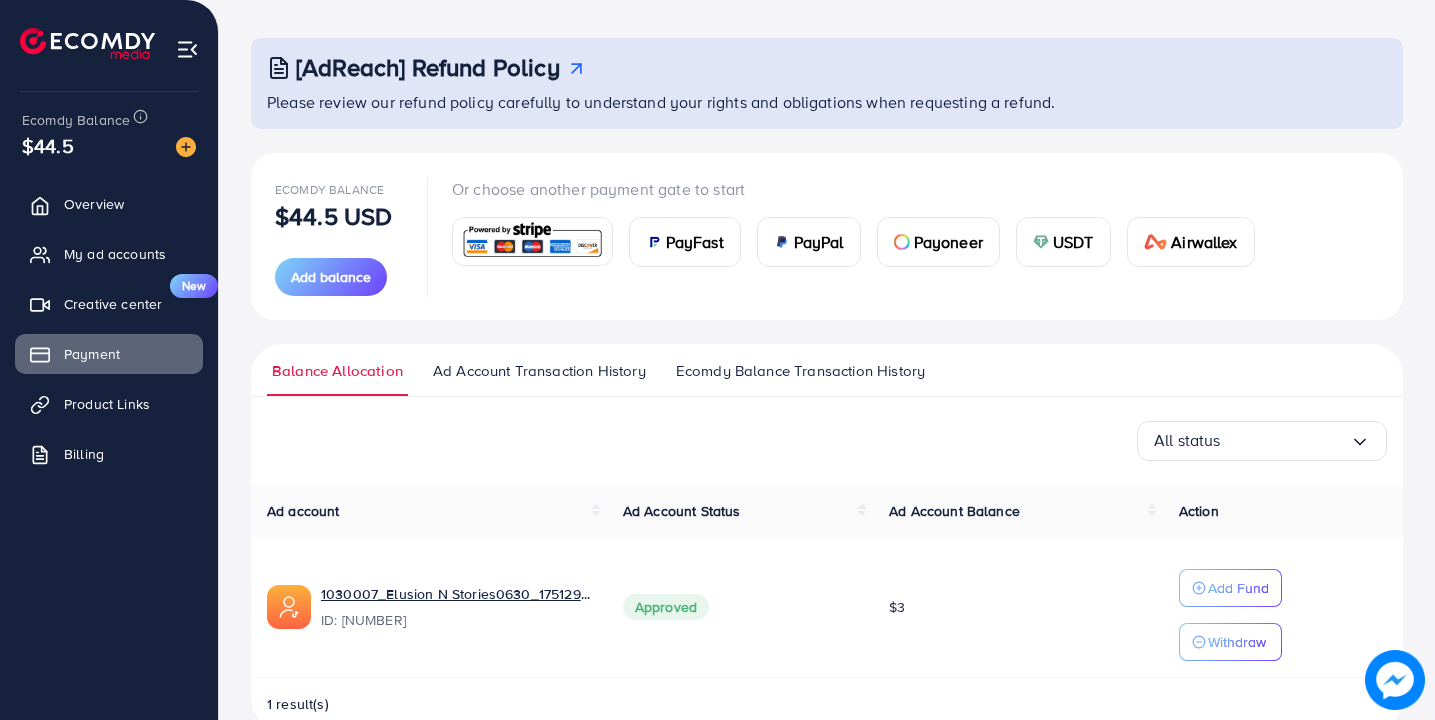 scroll, scrollTop: 128, scrollLeft: 0, axis: vertical 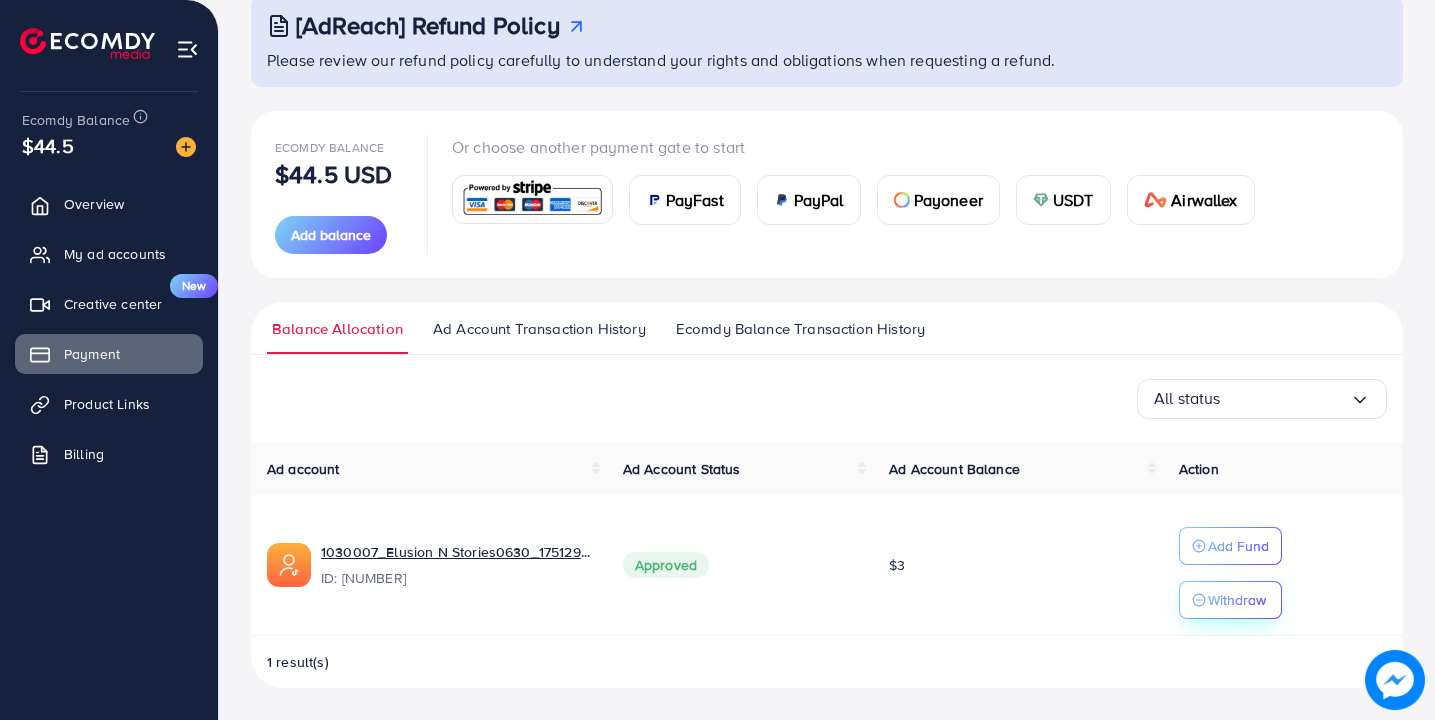 click on "Withdraw" at bounding box center (1237, 600) 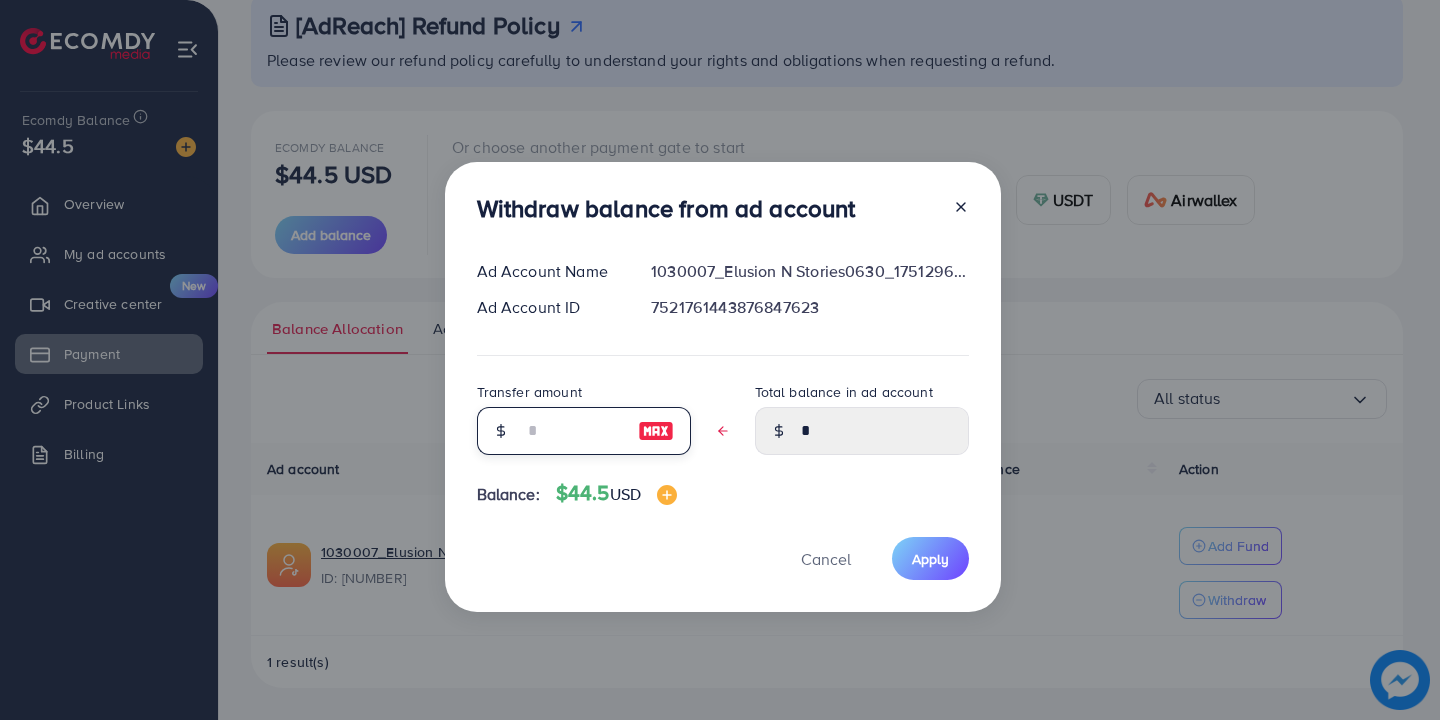 click at bounding box center (573, 431) 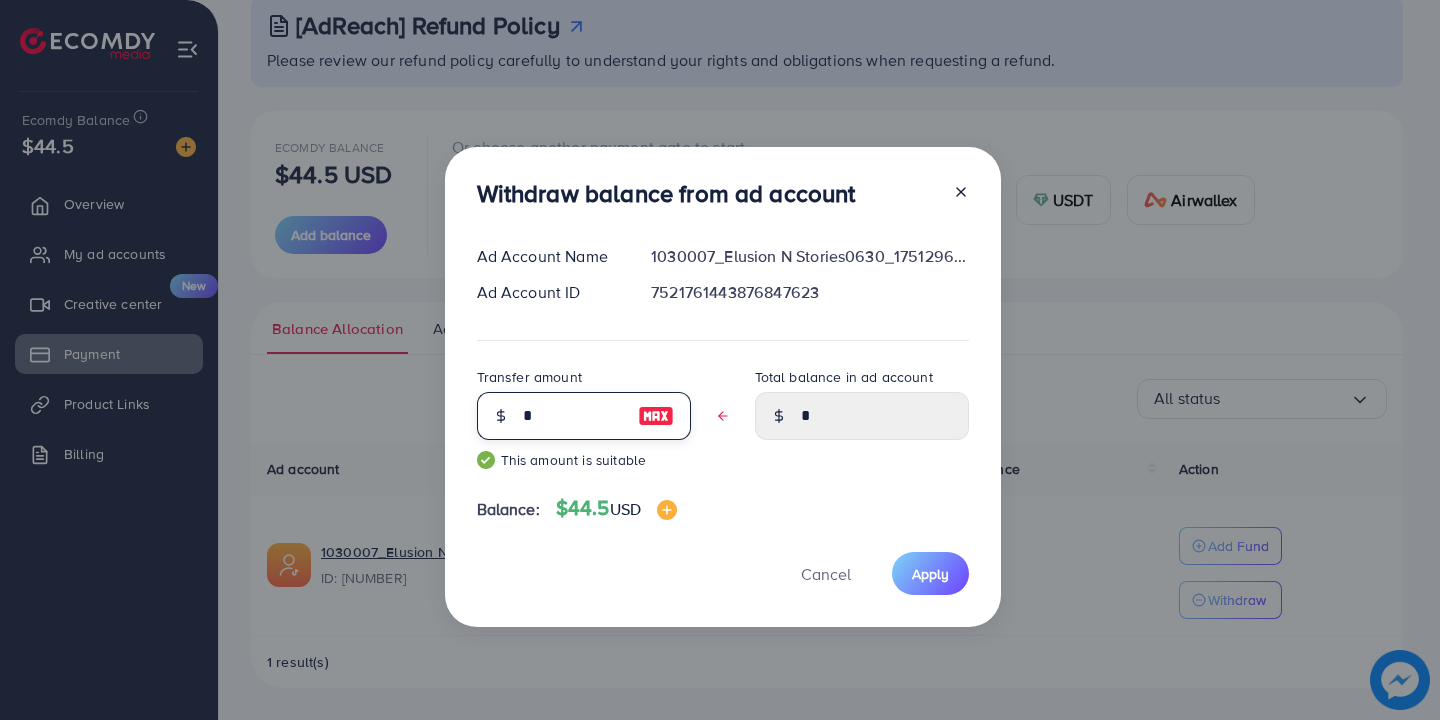 type on "****" 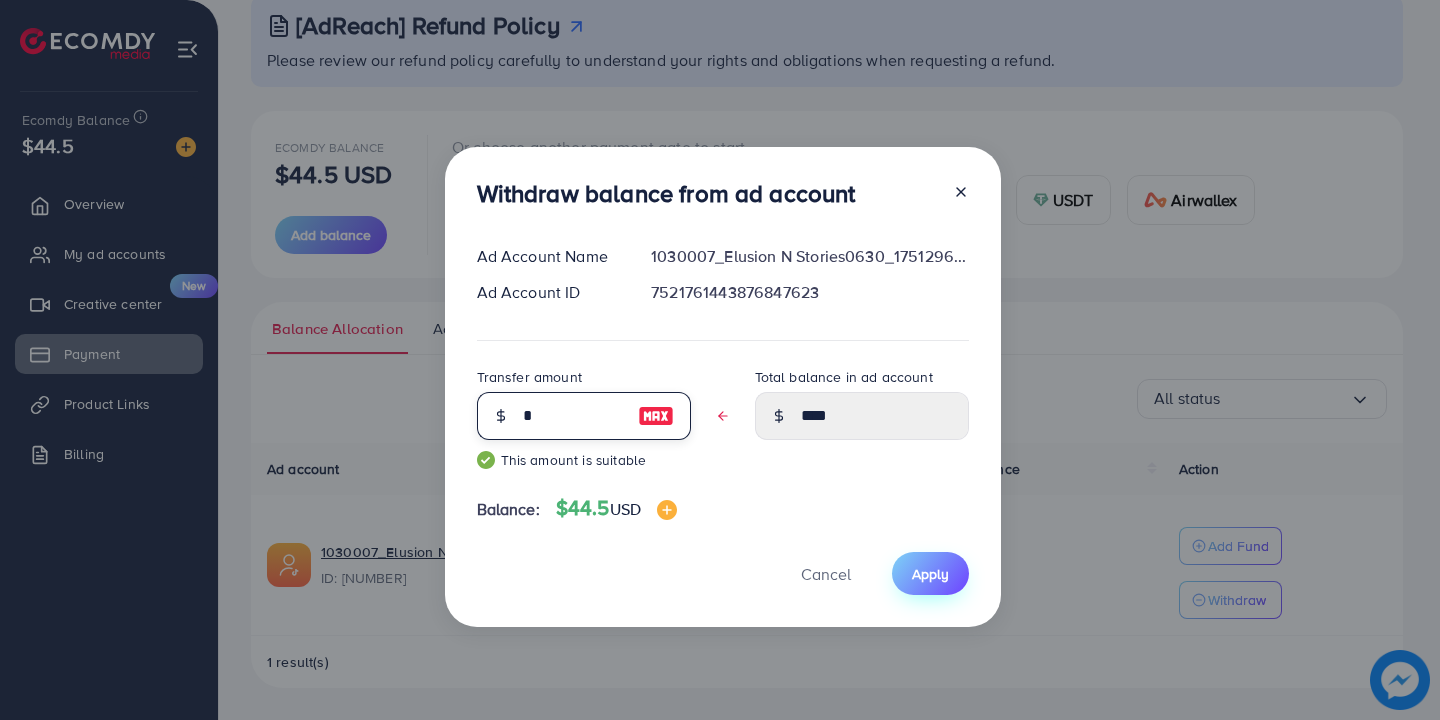 type on "*" 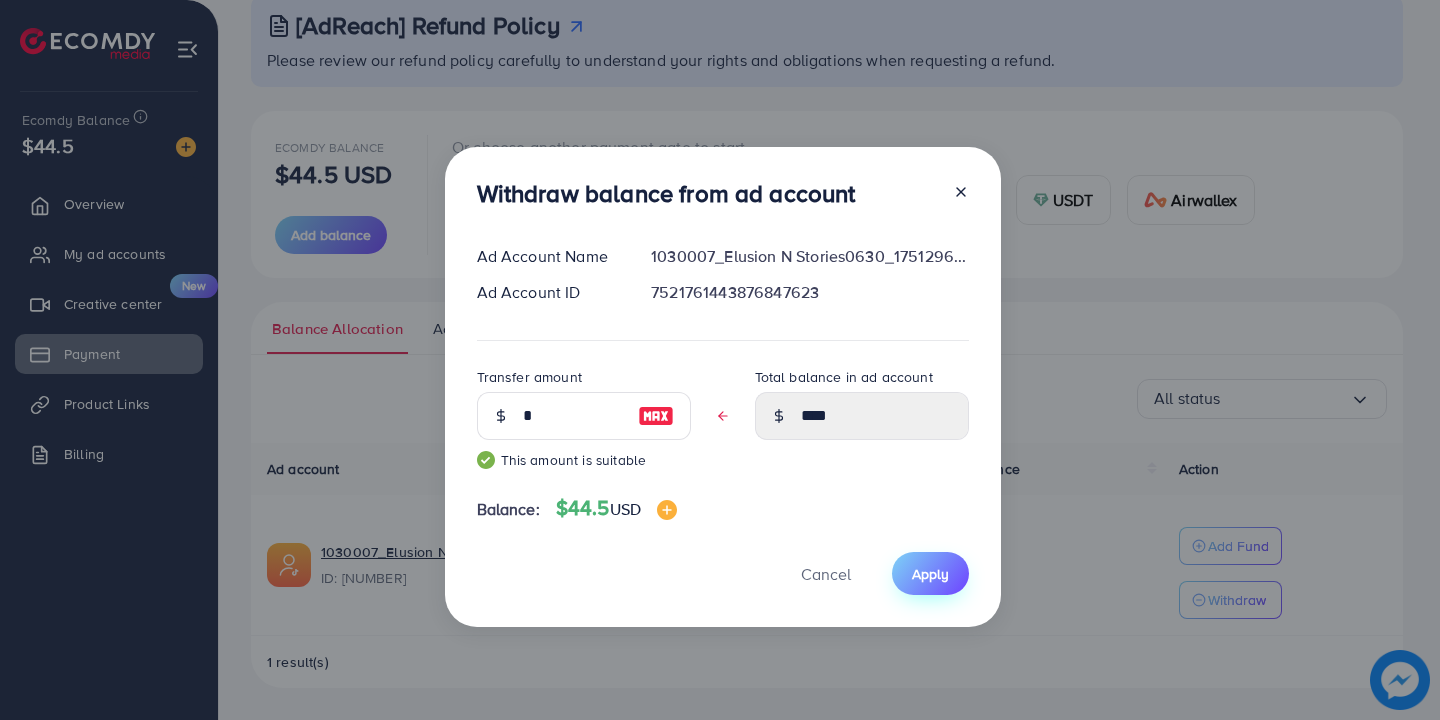 click on "Apply" at bounding box center [930, 573] 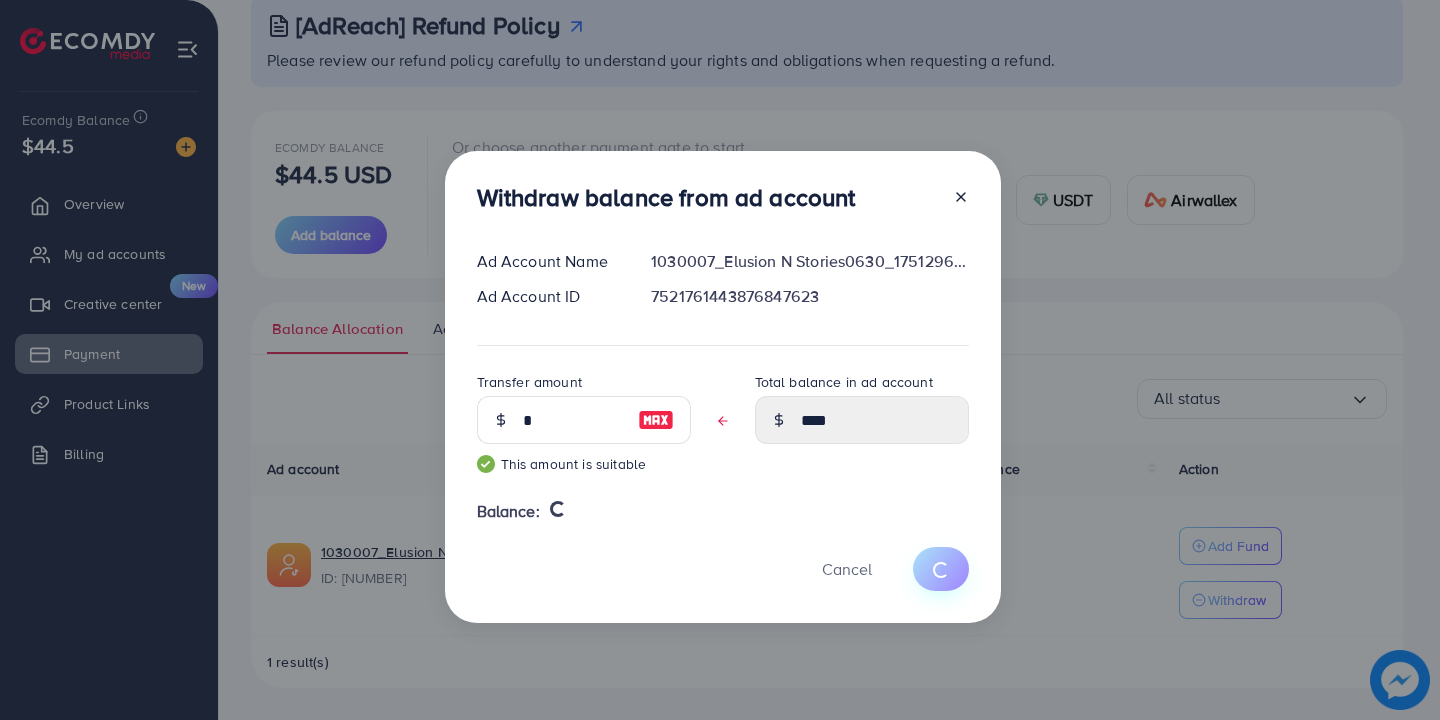 type 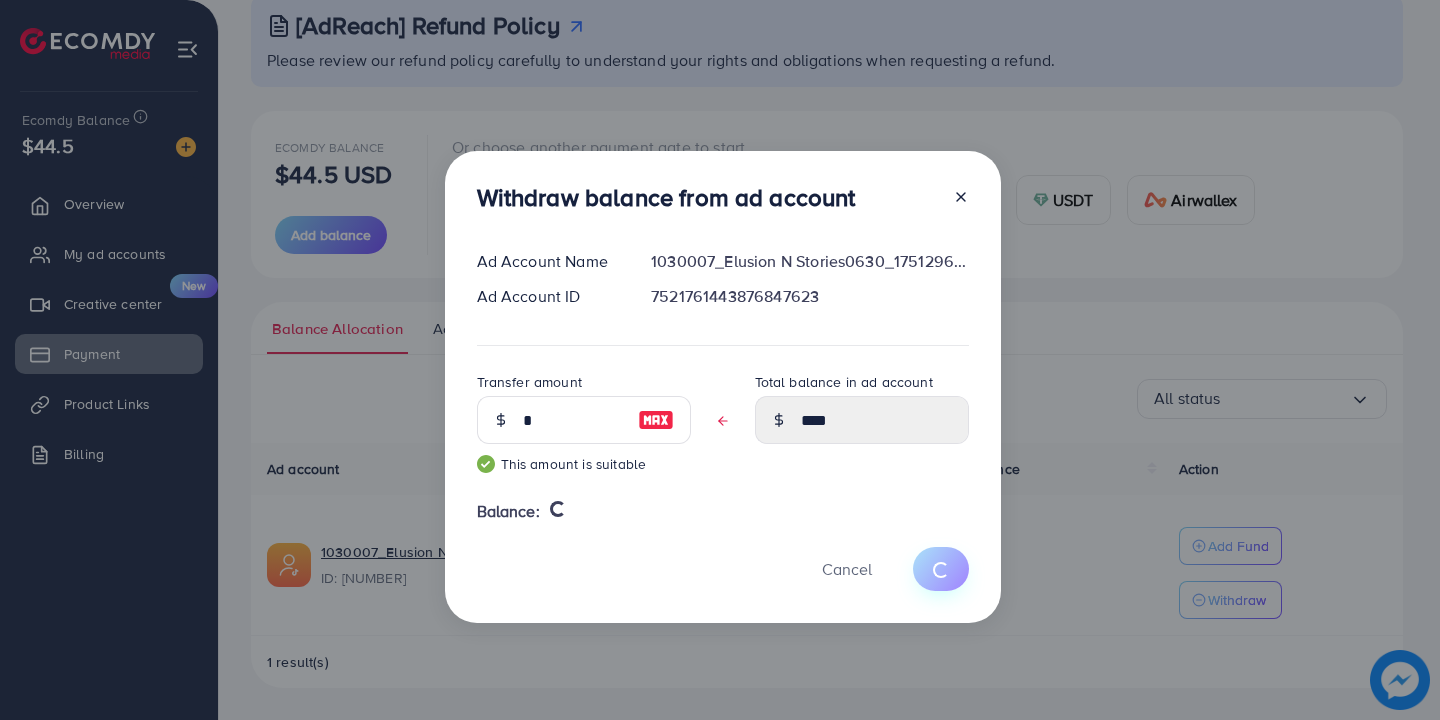 type on "*" 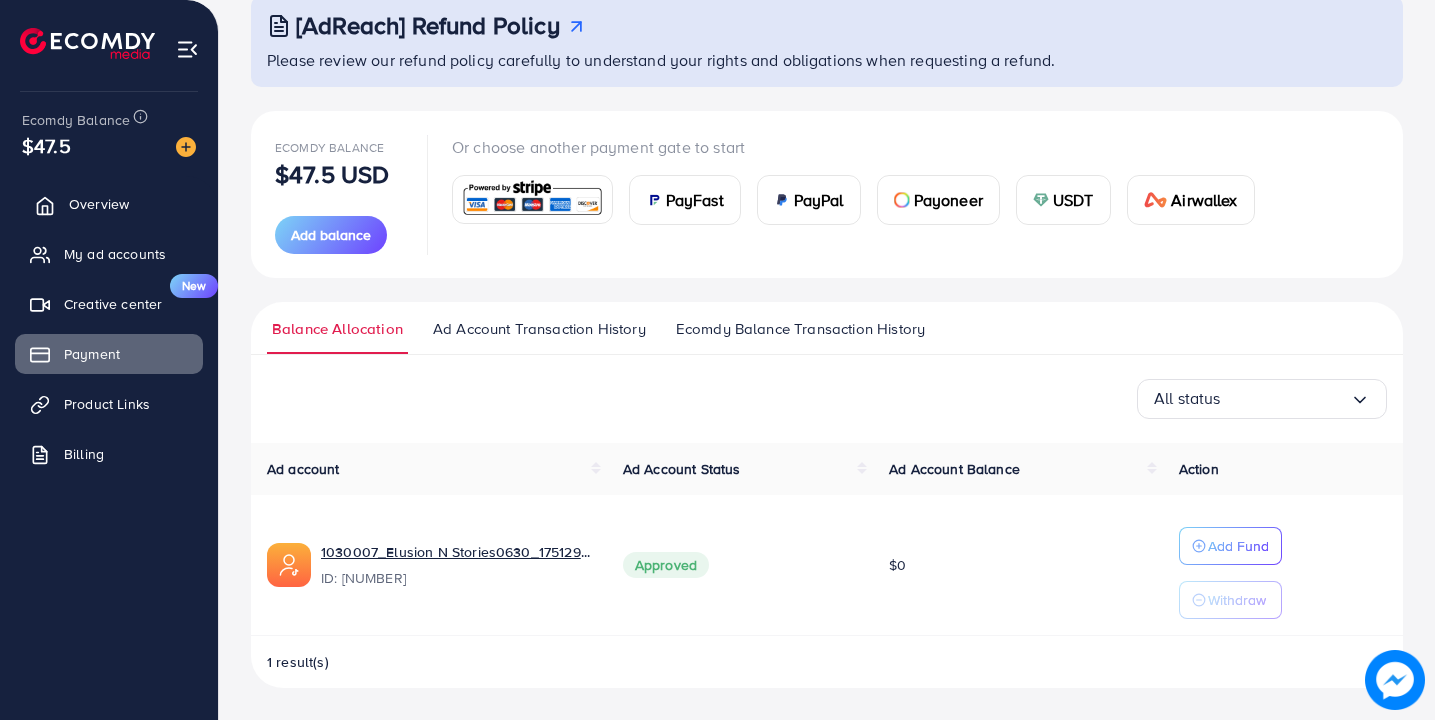 click on "Overview" at bounding box center [99, 204] 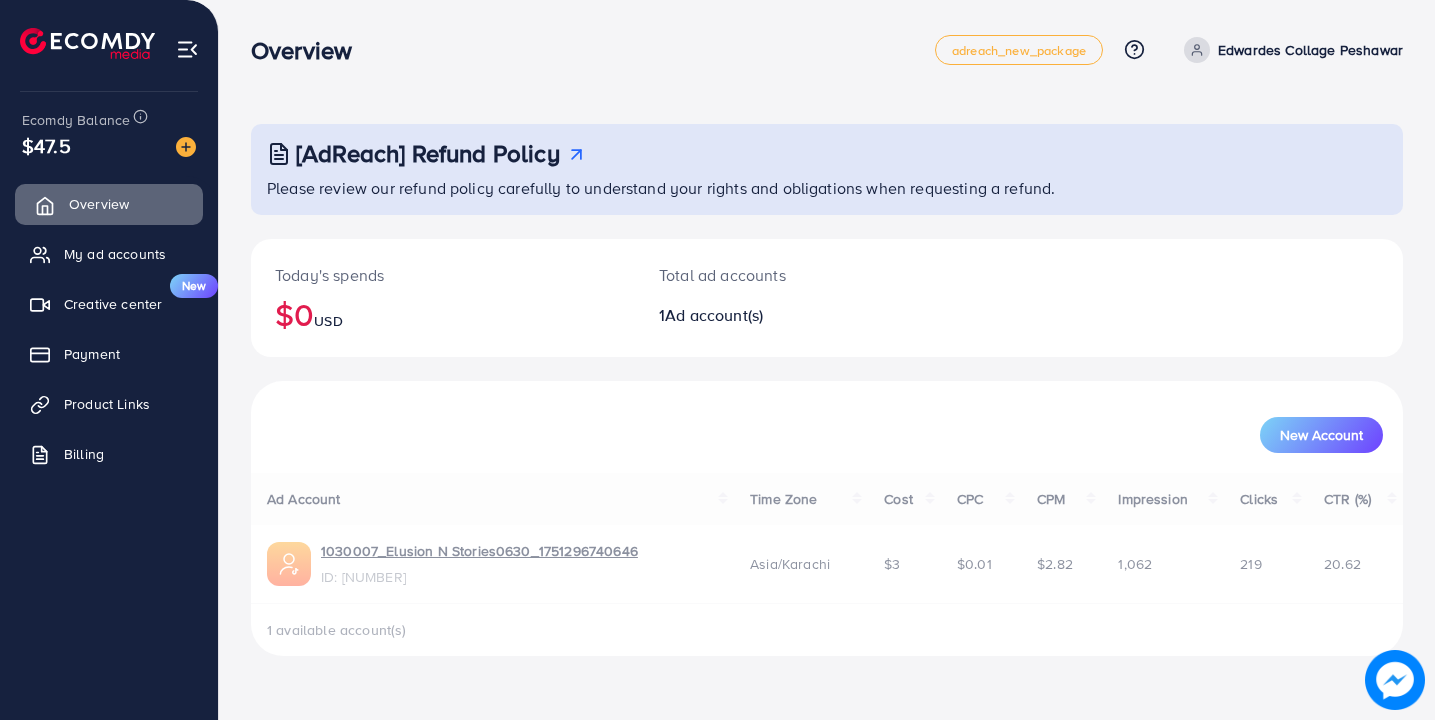 scroll, scrollTop: 0, scrollLeft: 0, axis: both 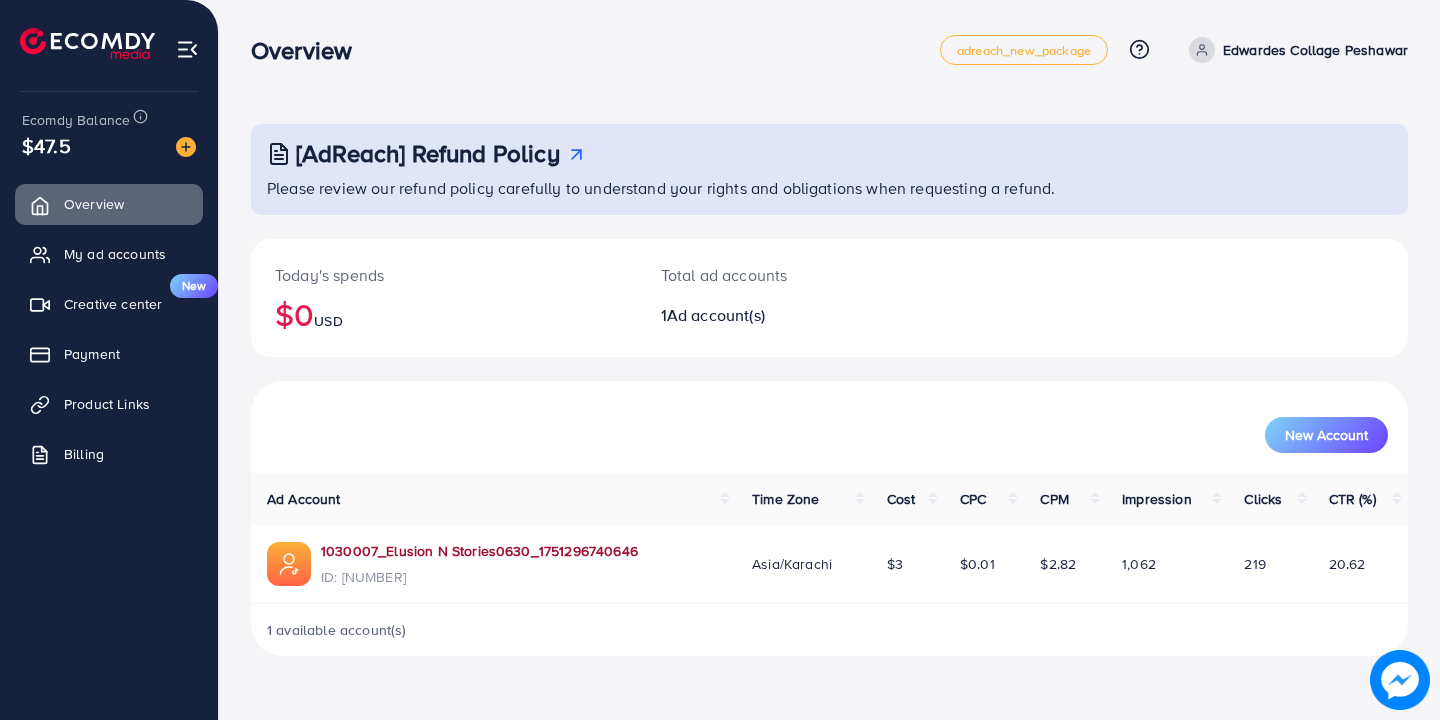 click on "1030007_Elusion N Stories0630_1751296740646" at bounding box center (479, 551) 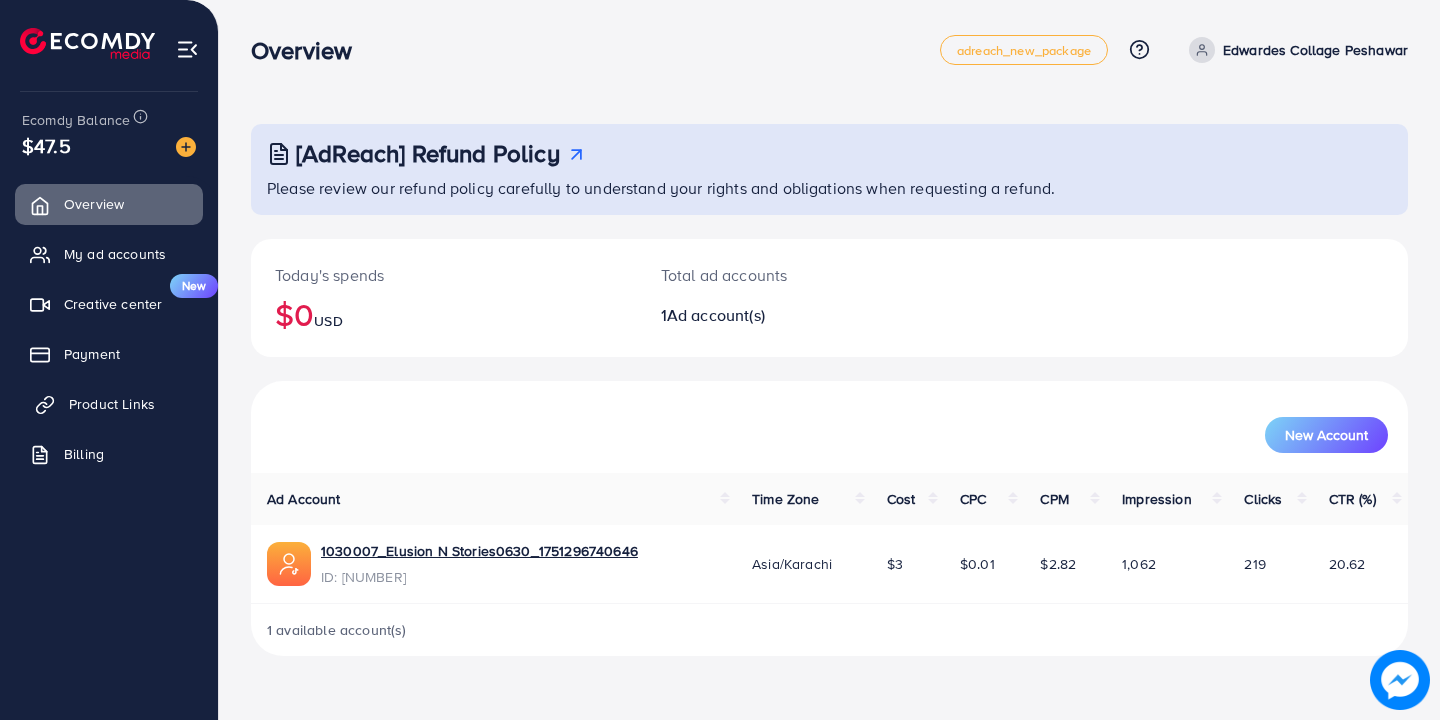 click on "Product Links" at bounding box center (112, 404) 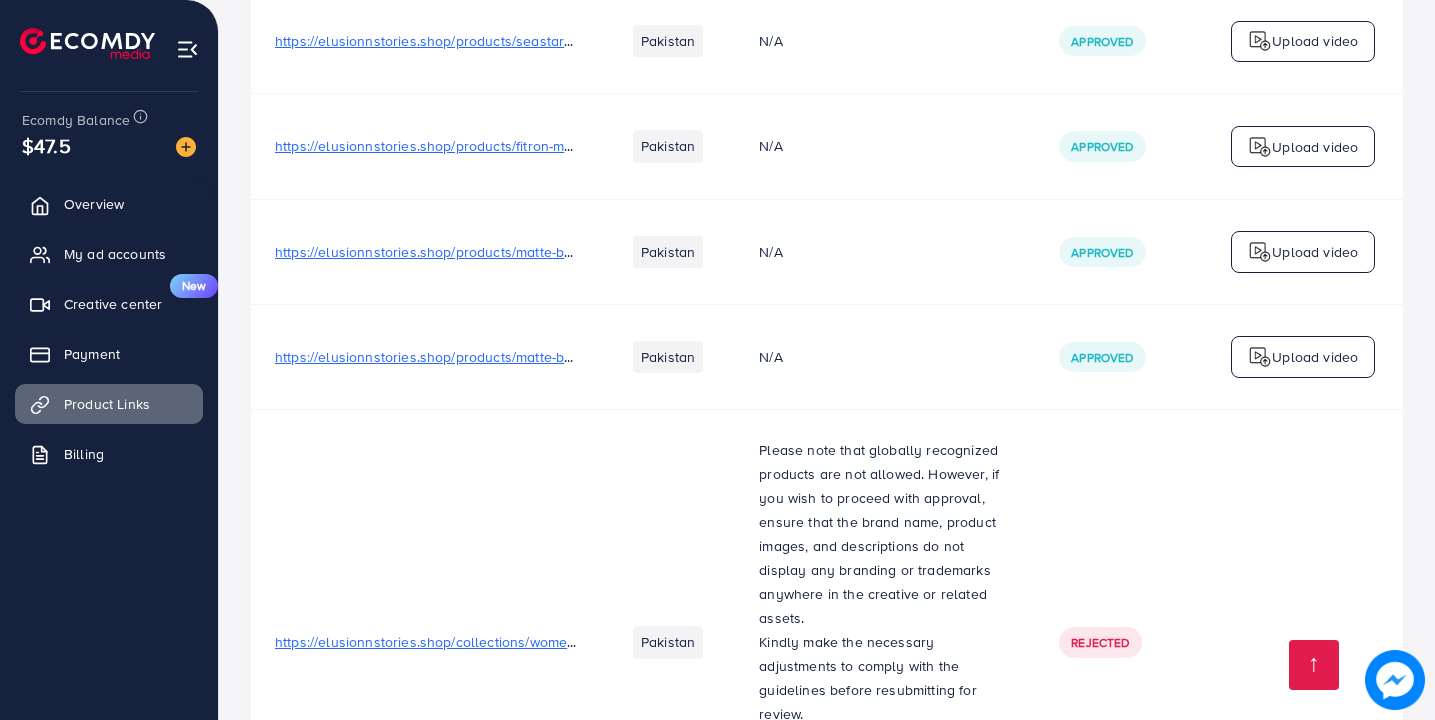 scroll, scrollTop: 983, scrollLeft: 0, axis: vertical 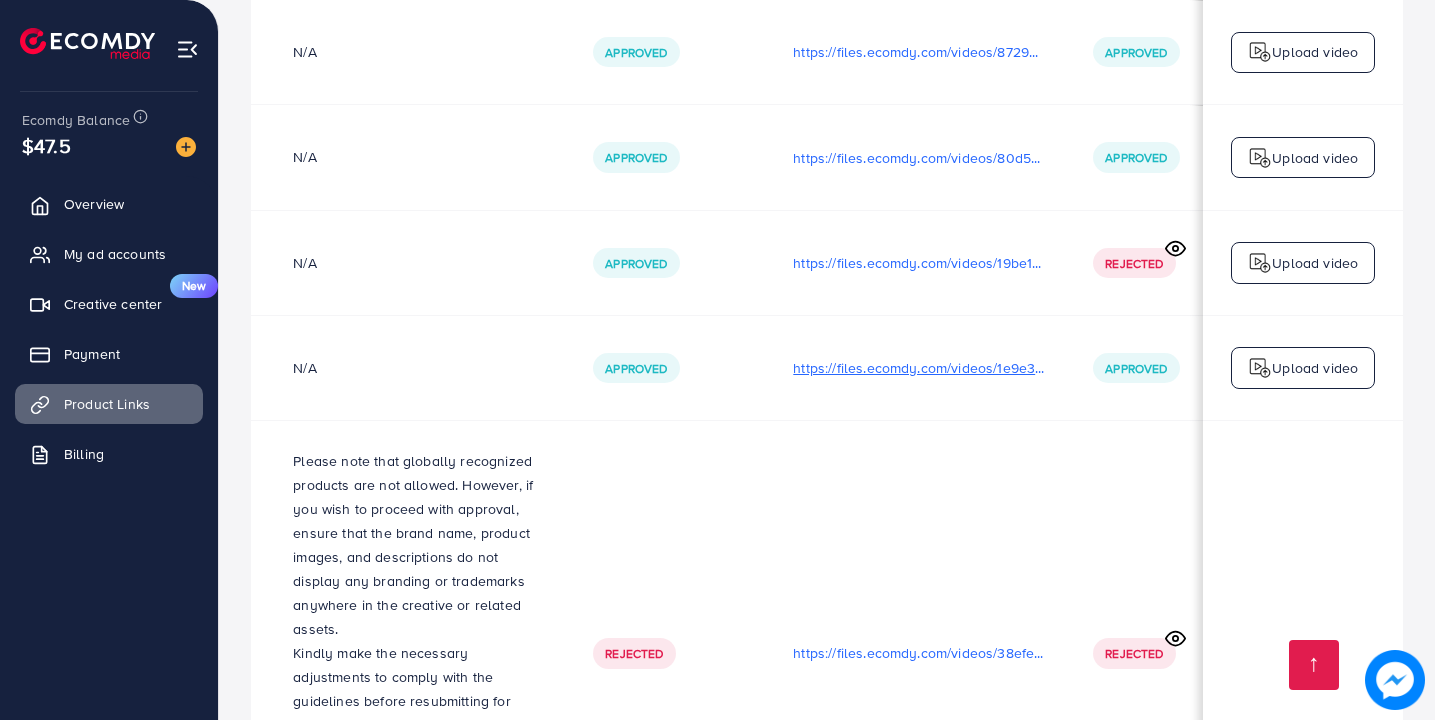 click on "https://files.ecomdy.com/videos/1e9e3ff3-953c-492a-b311-ec7f2224d019-1752076286979.mp4" at bounding box center [919, 368] 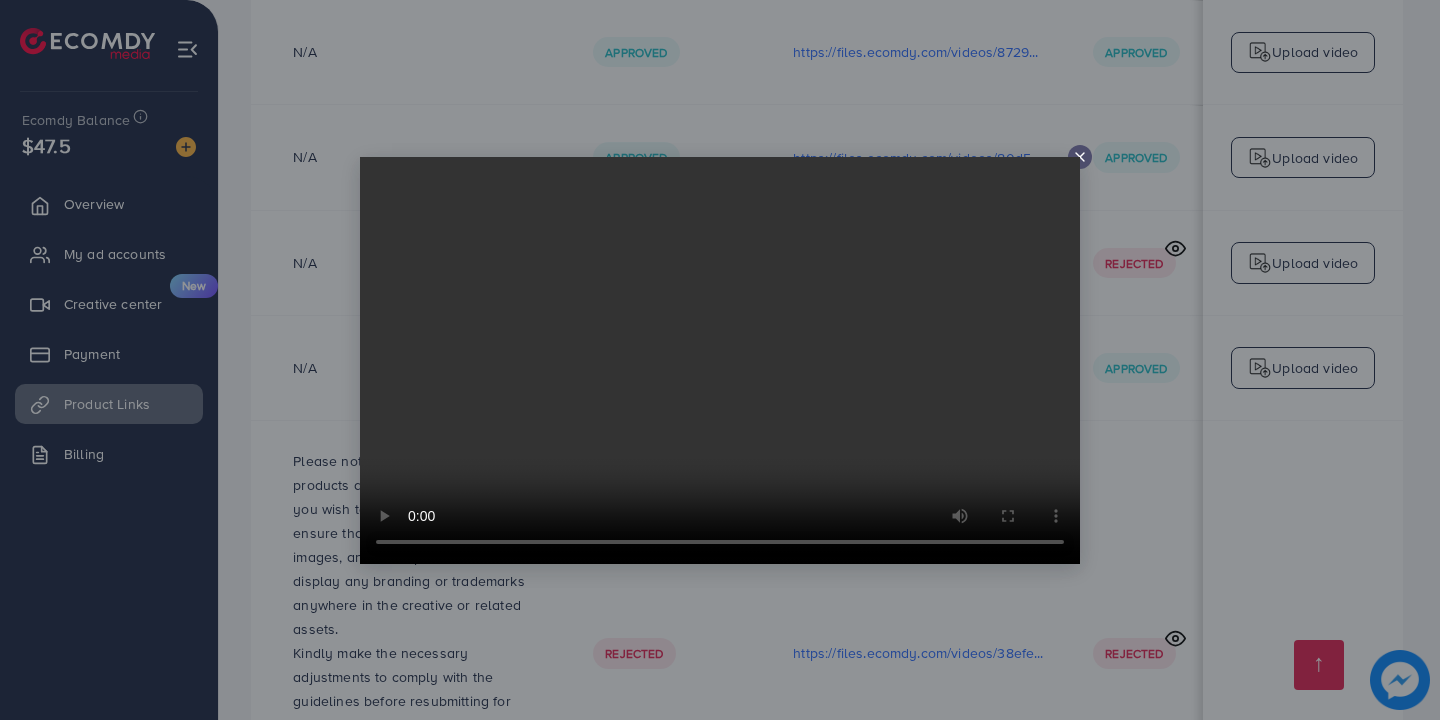 click 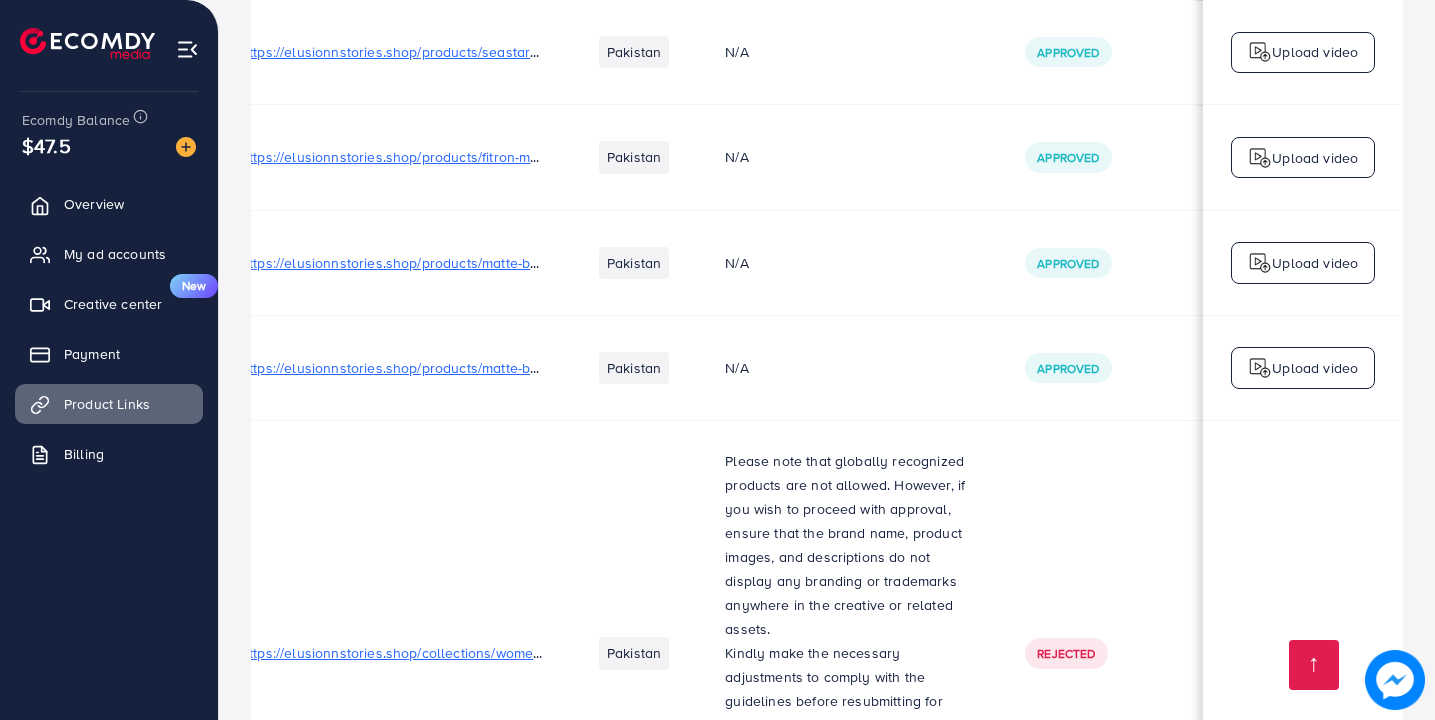 scroll, scrollTop: 0, scrollLeft: 0, axis: both 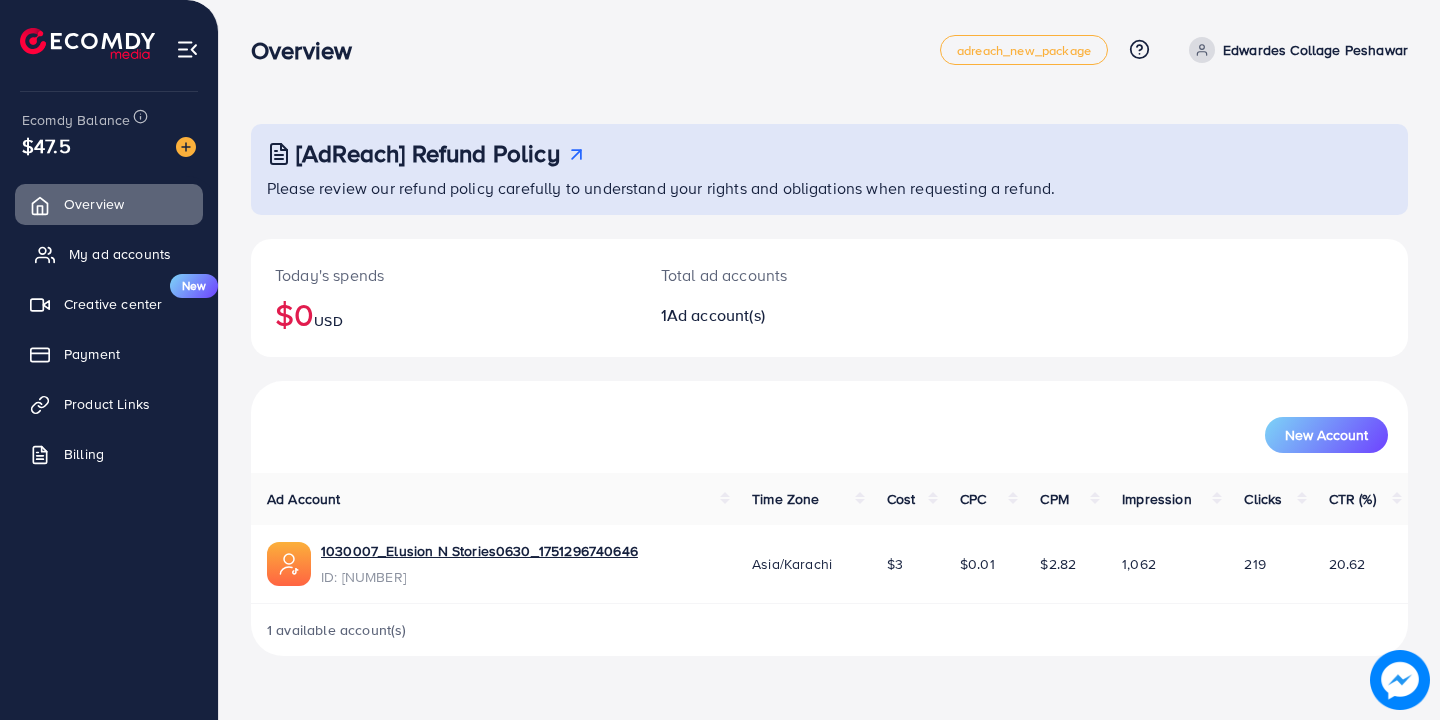 click on "My ad accounts" at bounding box center [120, 254] 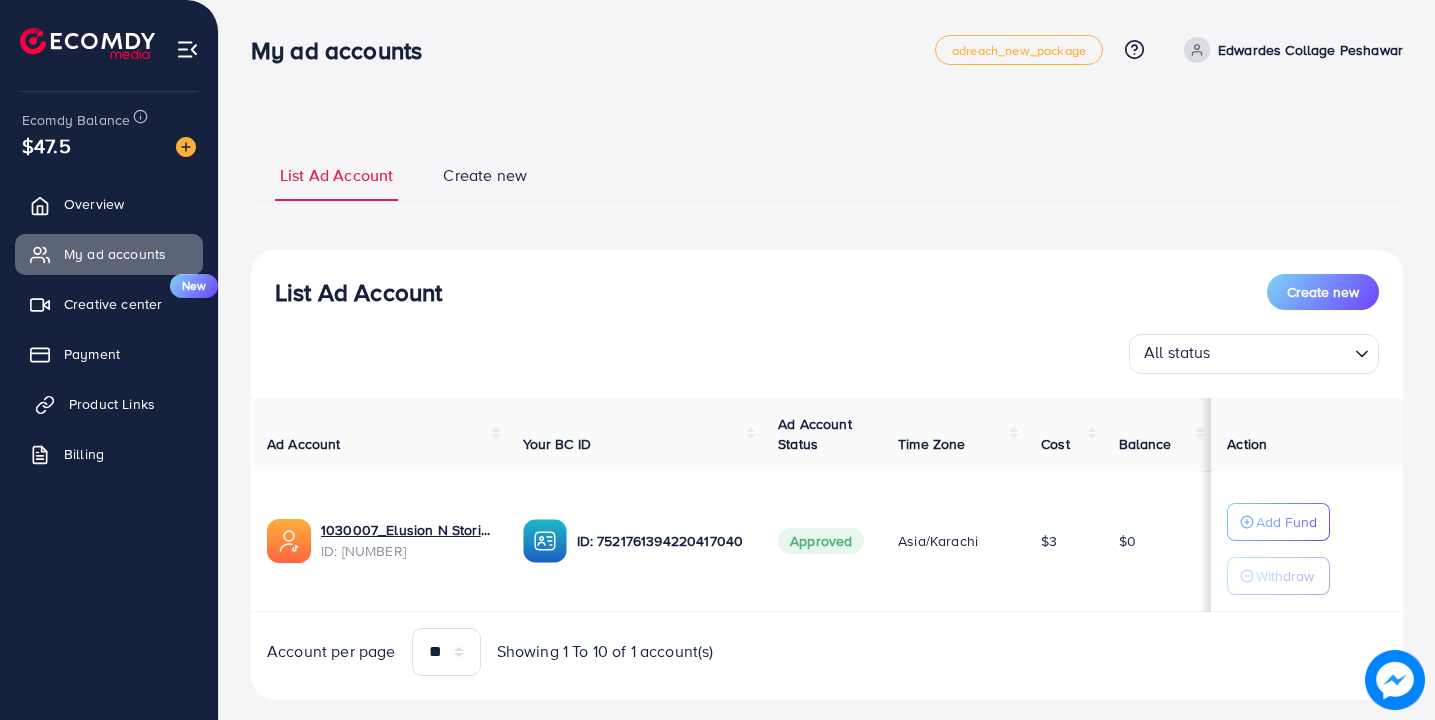 click on "Product Links" at bounding box center (112, 404) 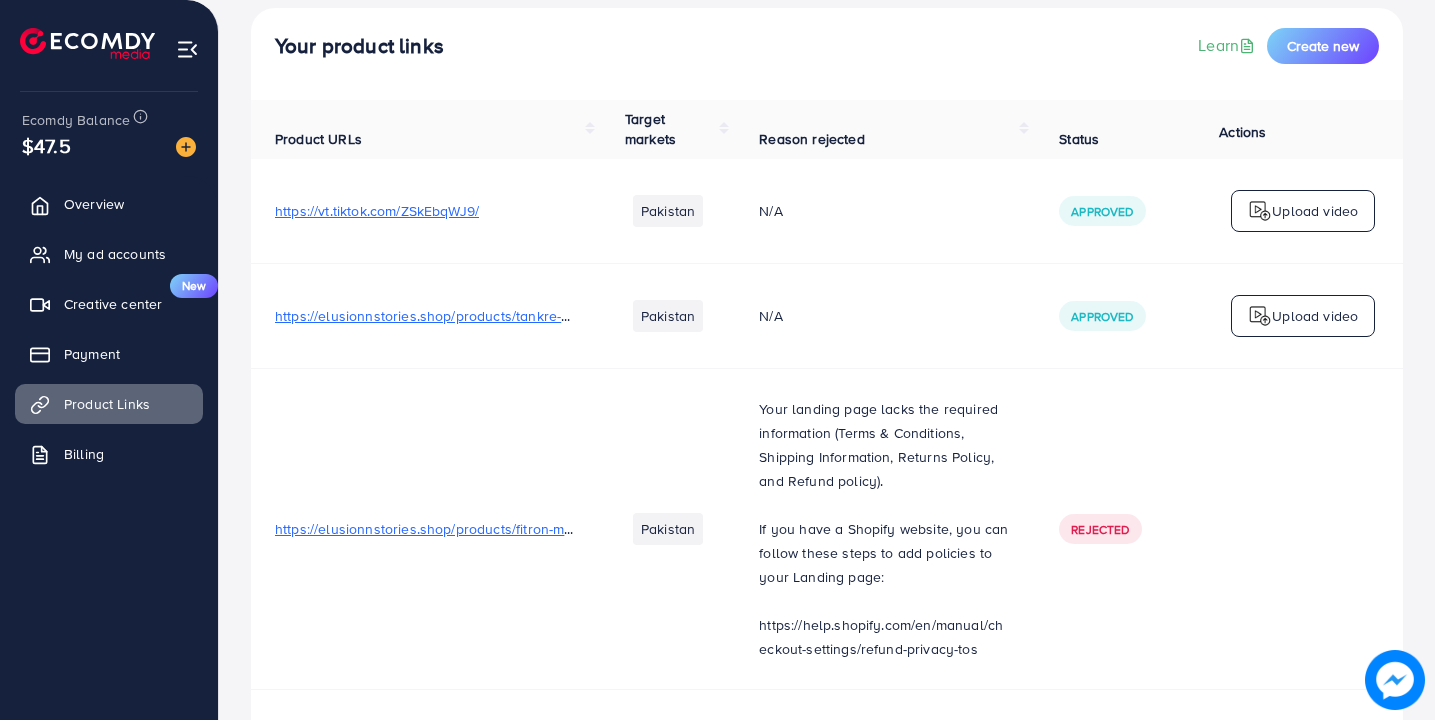 scroll, scrollTop: 59, scrollLeft: 0, axis: vertical 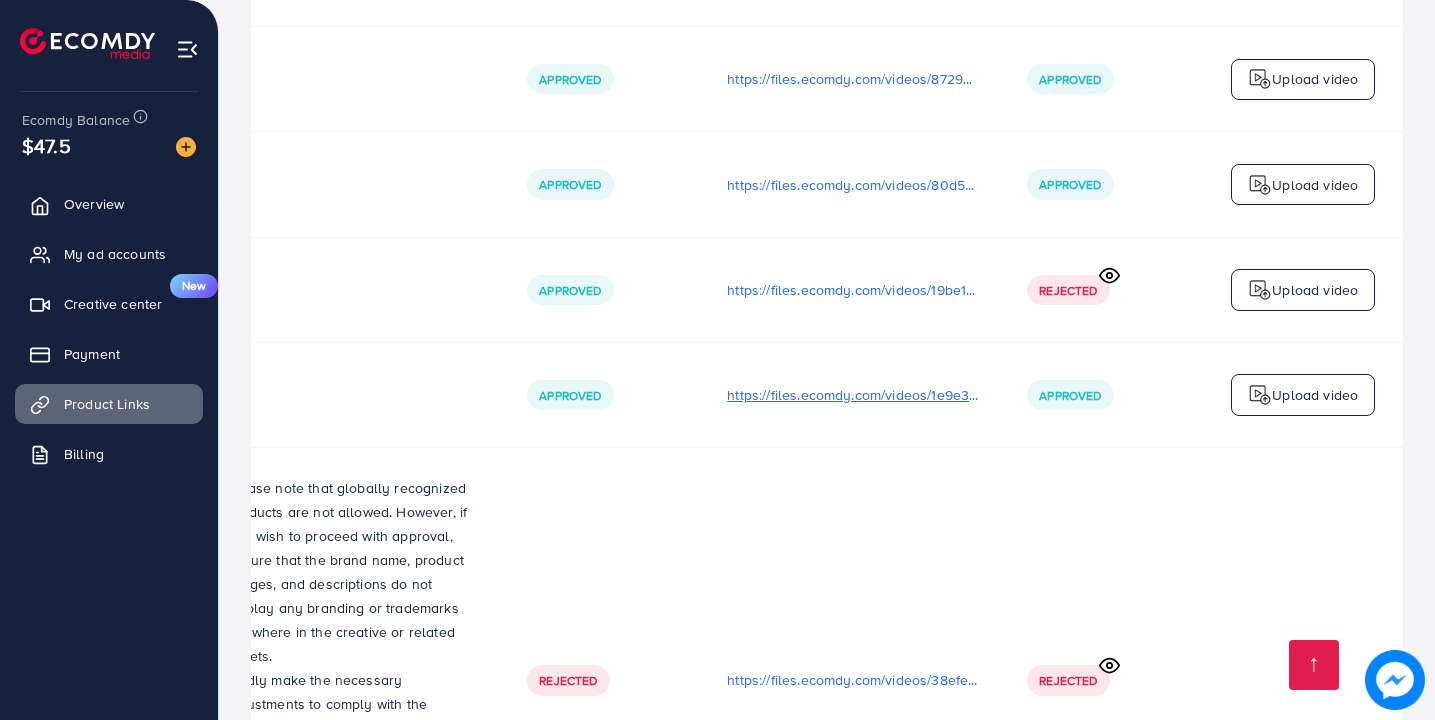 click on "https://files.ecomdy.com/videos/1e9e3ff3-953c-492a-b311-ec7f2224d019-1752076286979.mp4" at bounding box center [853, 395] 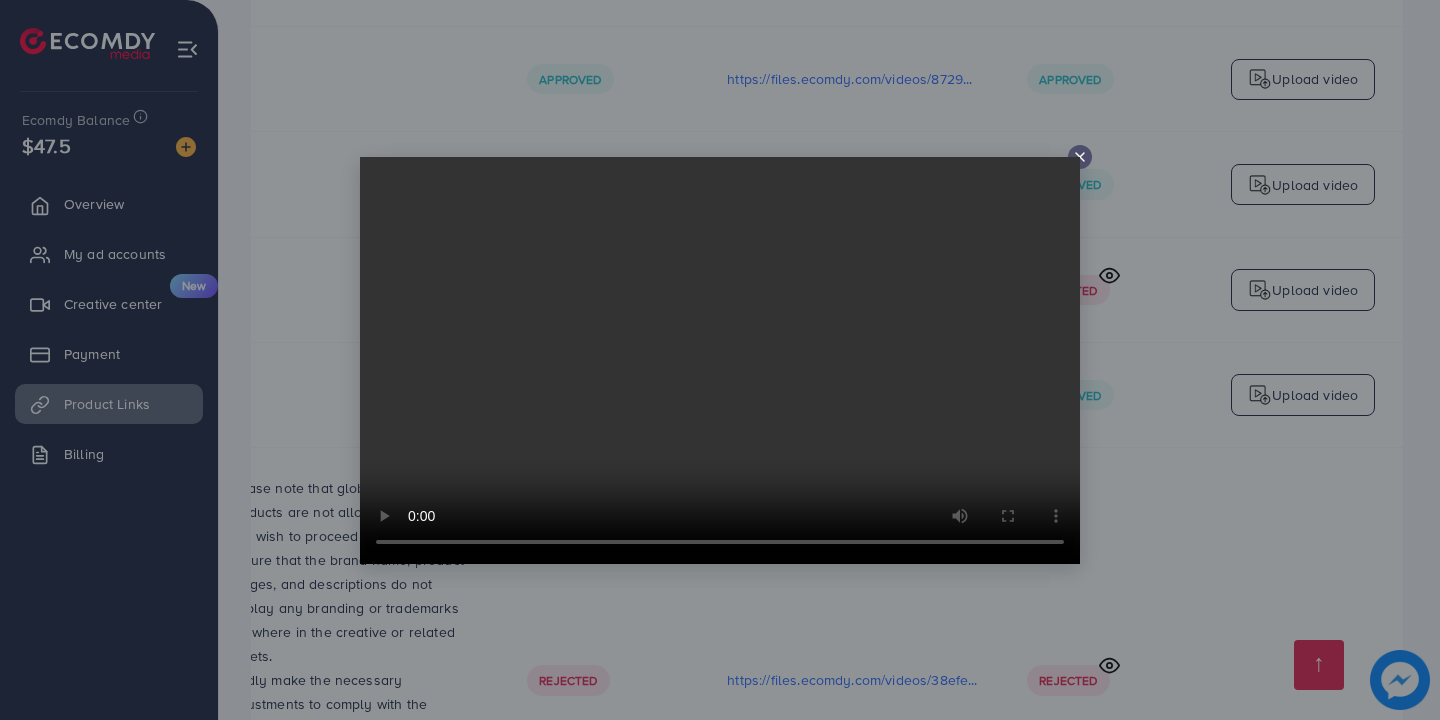 click at bounding box center (720, 360) 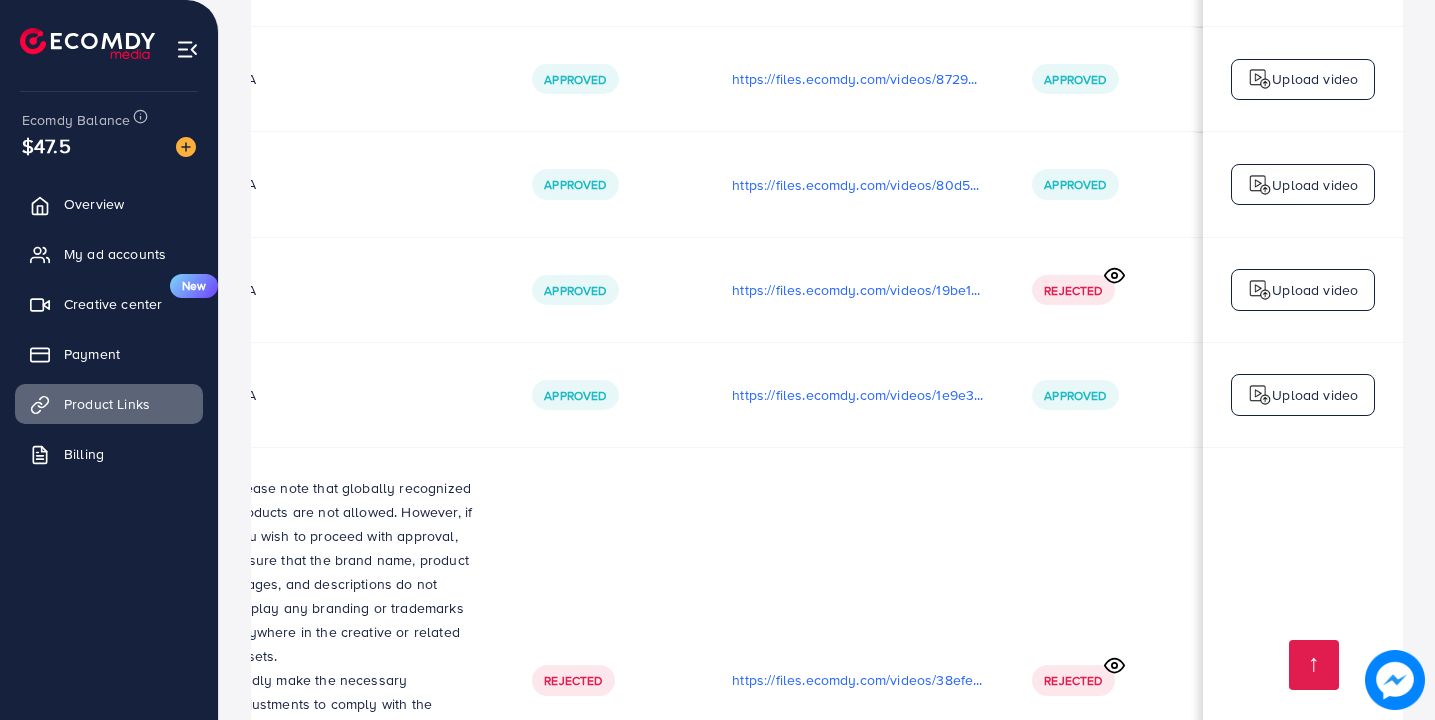 scroll, scrollTop: 3, scrollLeft: 527, axis: both 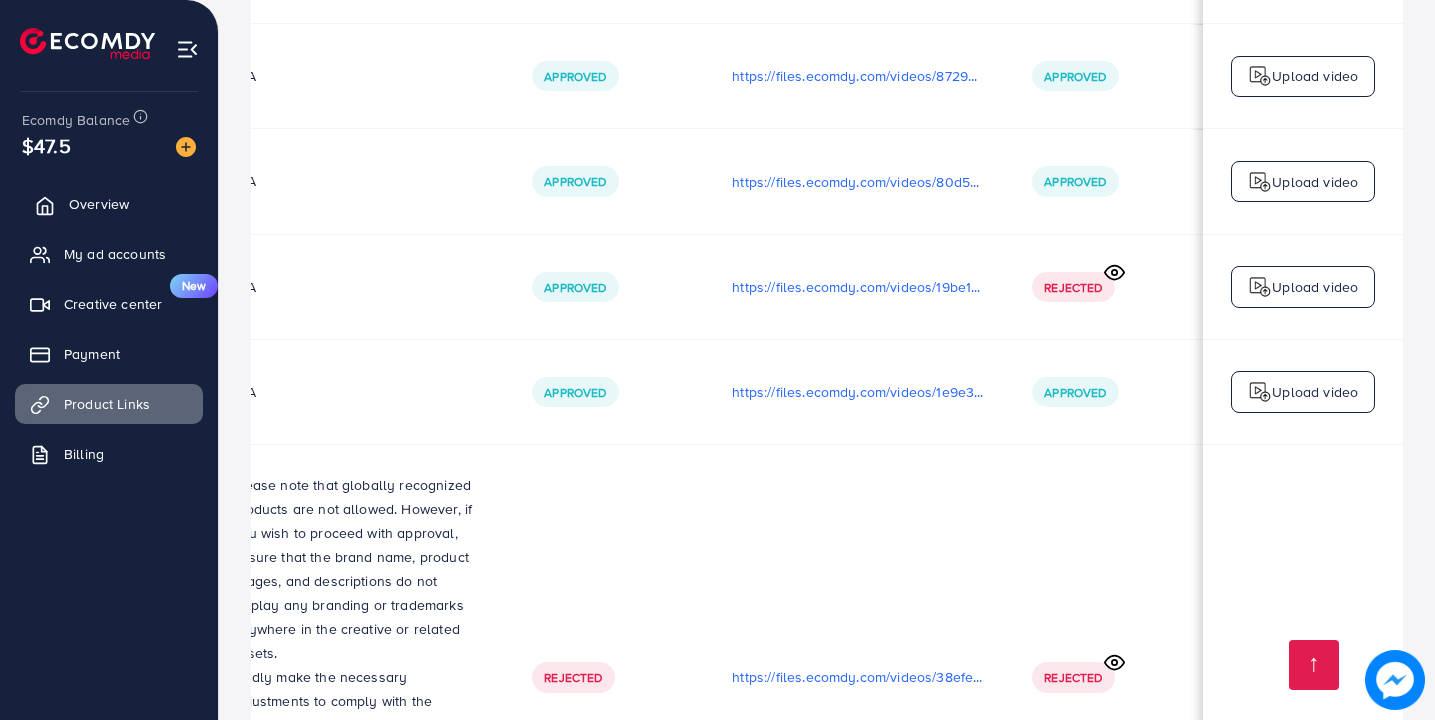 click on "Overview" at bounding box center (99, 204) 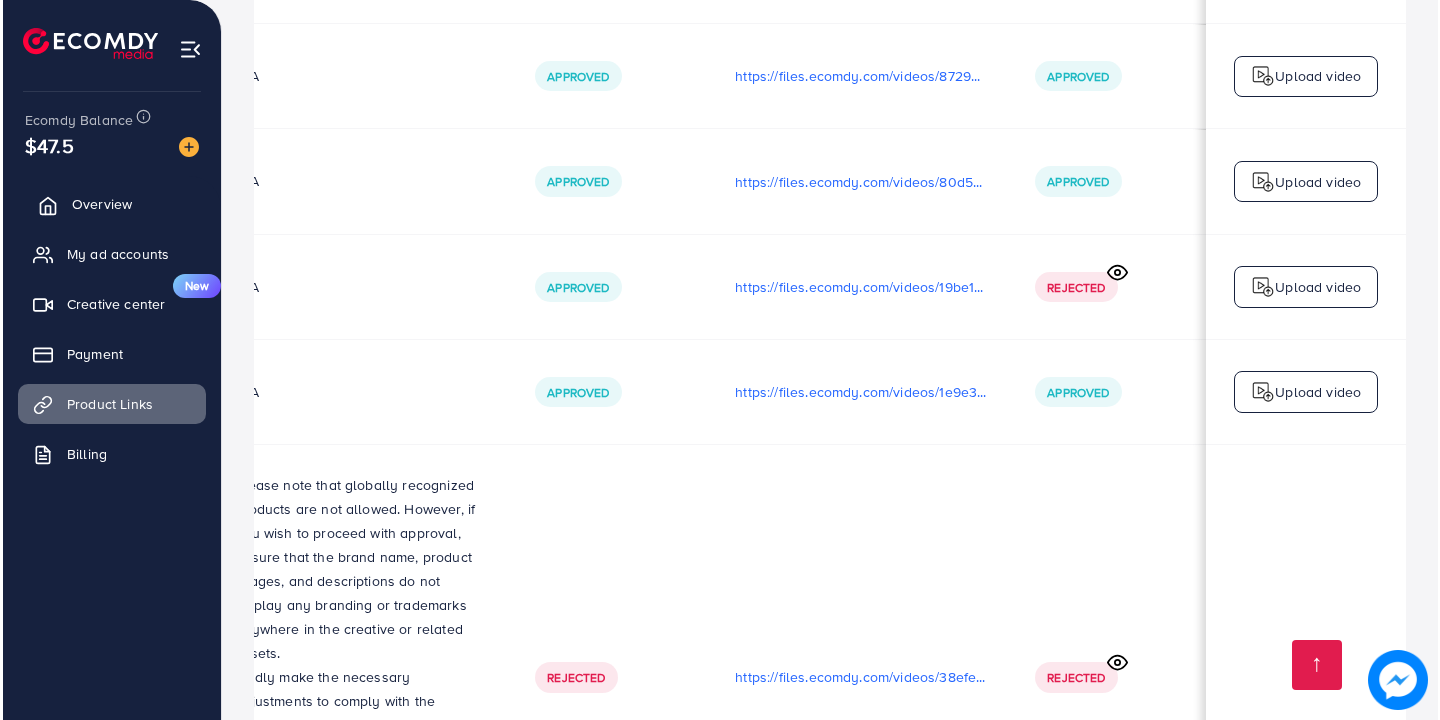 scroll, scrollTop: 0, scrollLeft: 0, axis: both 